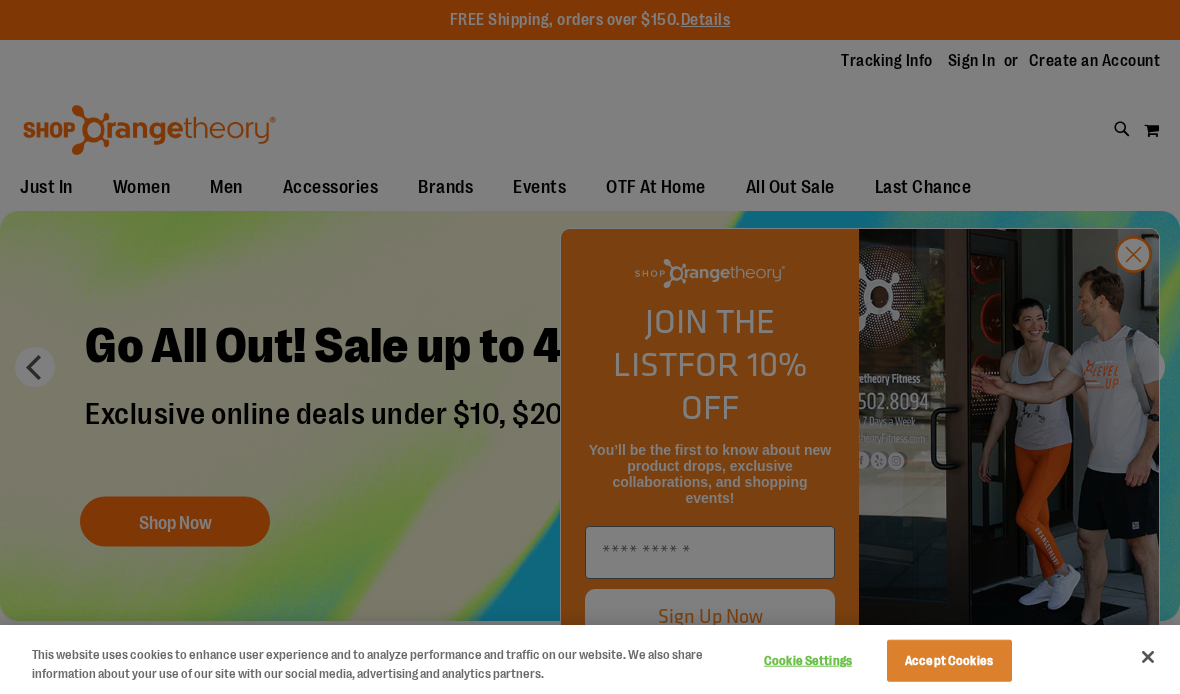 scroll, scrollTop: 0, scrollLeft: 0, axis: both 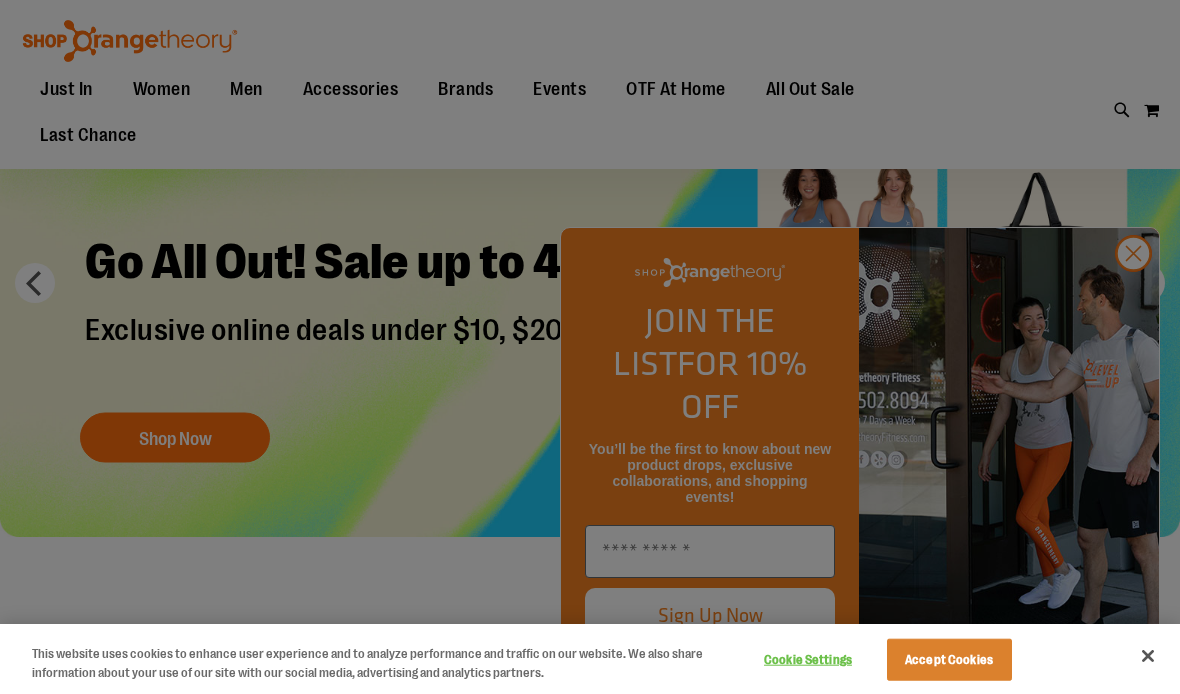 click at bounding box center (590, 347) 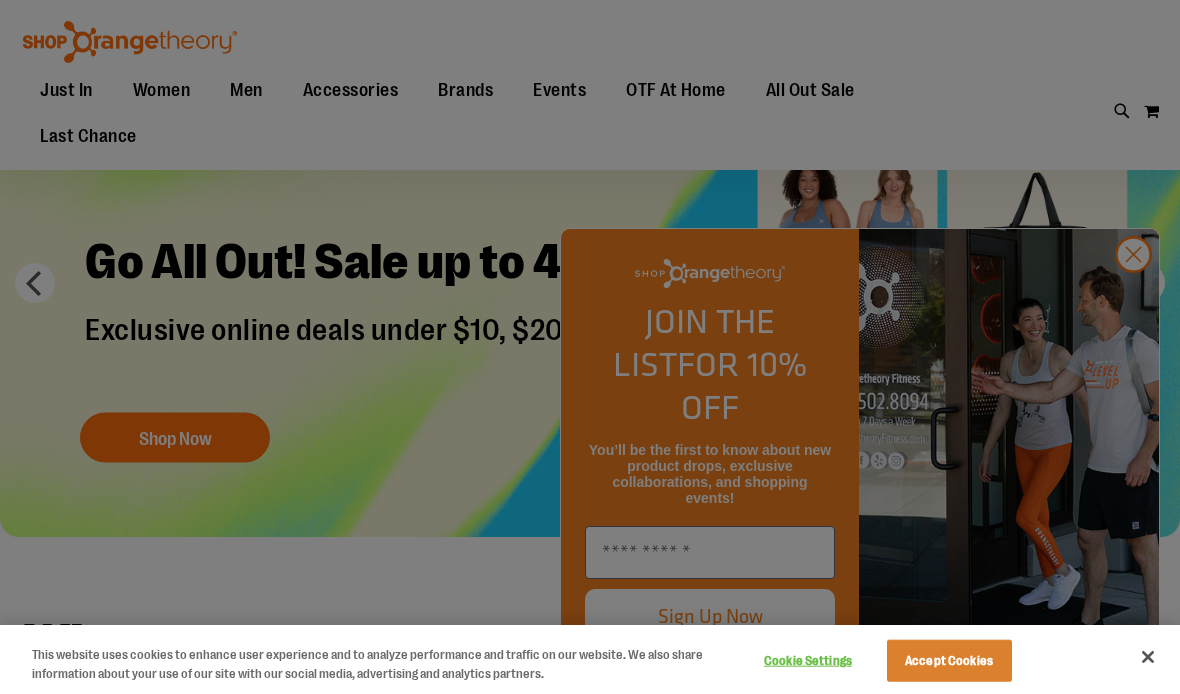 click at bounding box center (590, 347) 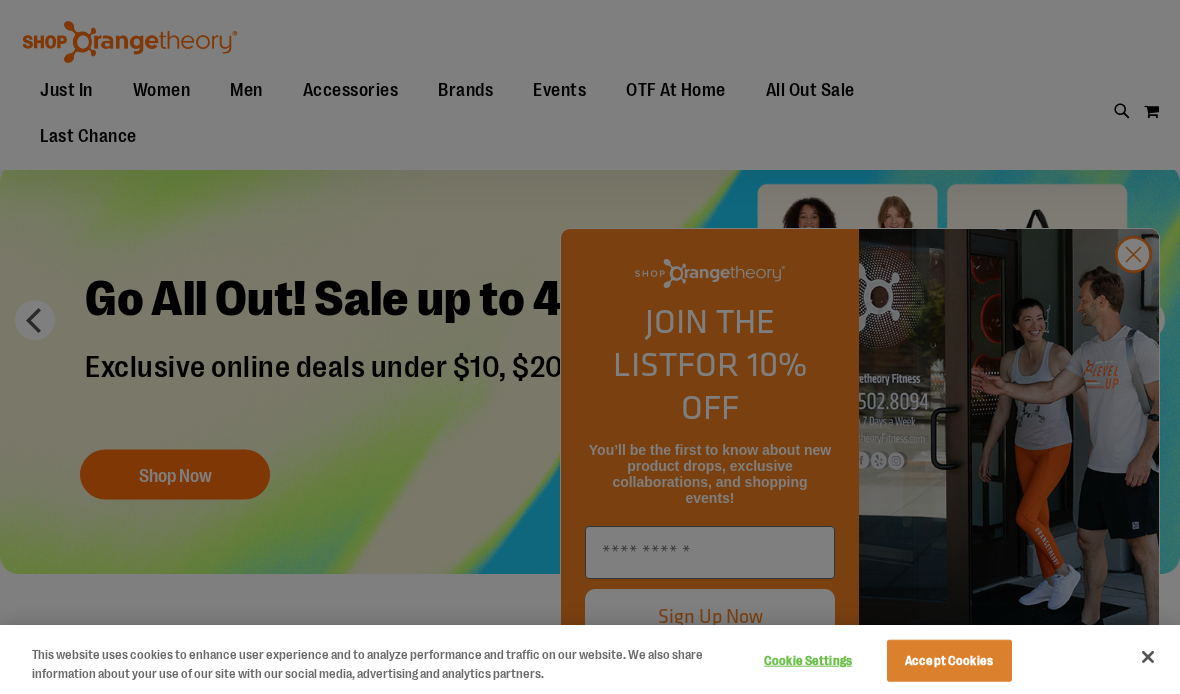 scroll, scrollTop: 42, scrollLeft: 0, axis: vertical 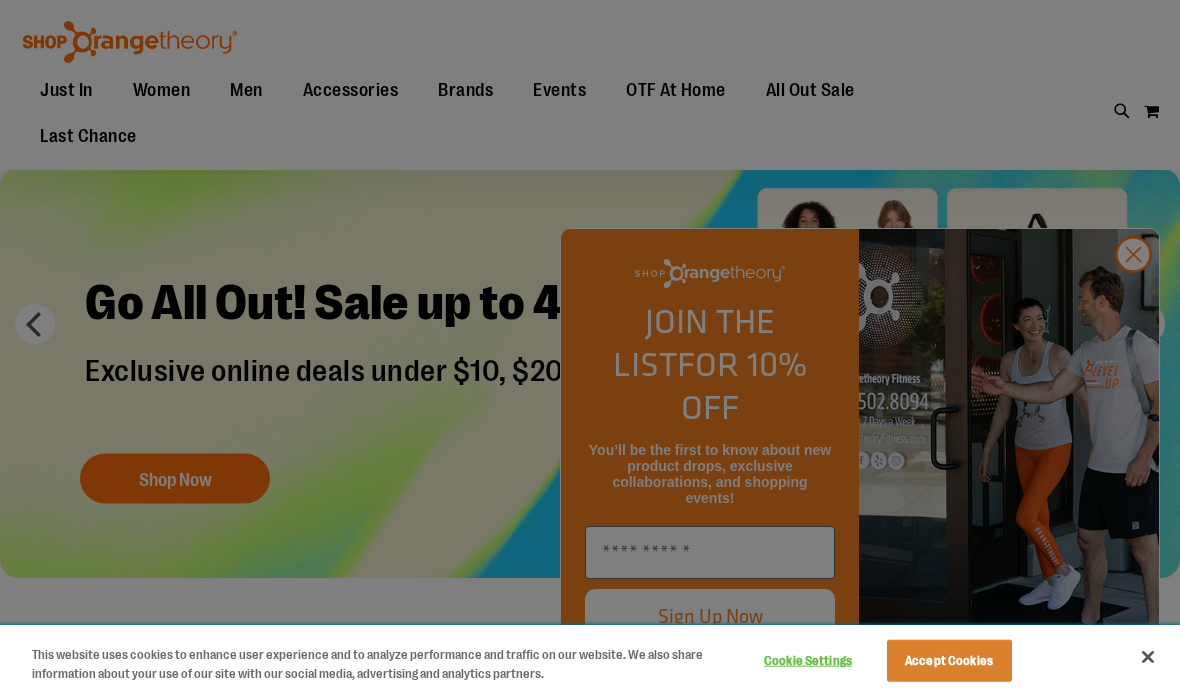 click at bounding box center (1148, 657) 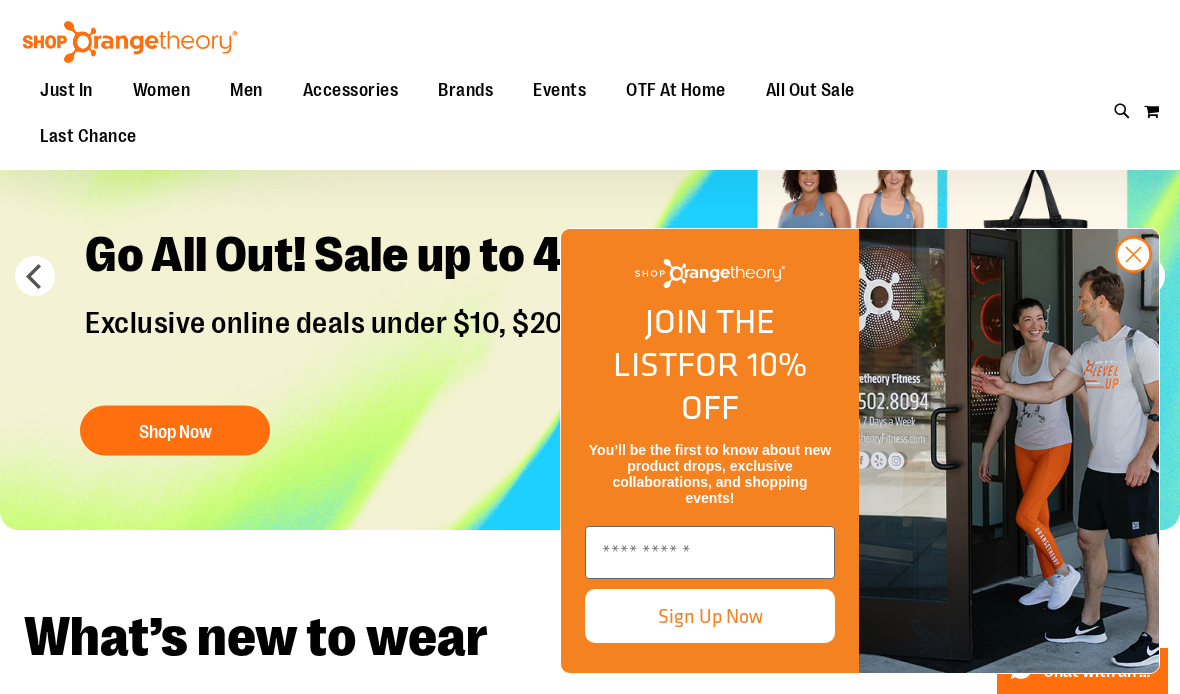 scroll, scrollTop: 112, scrollLeft: 0, axis: vertical 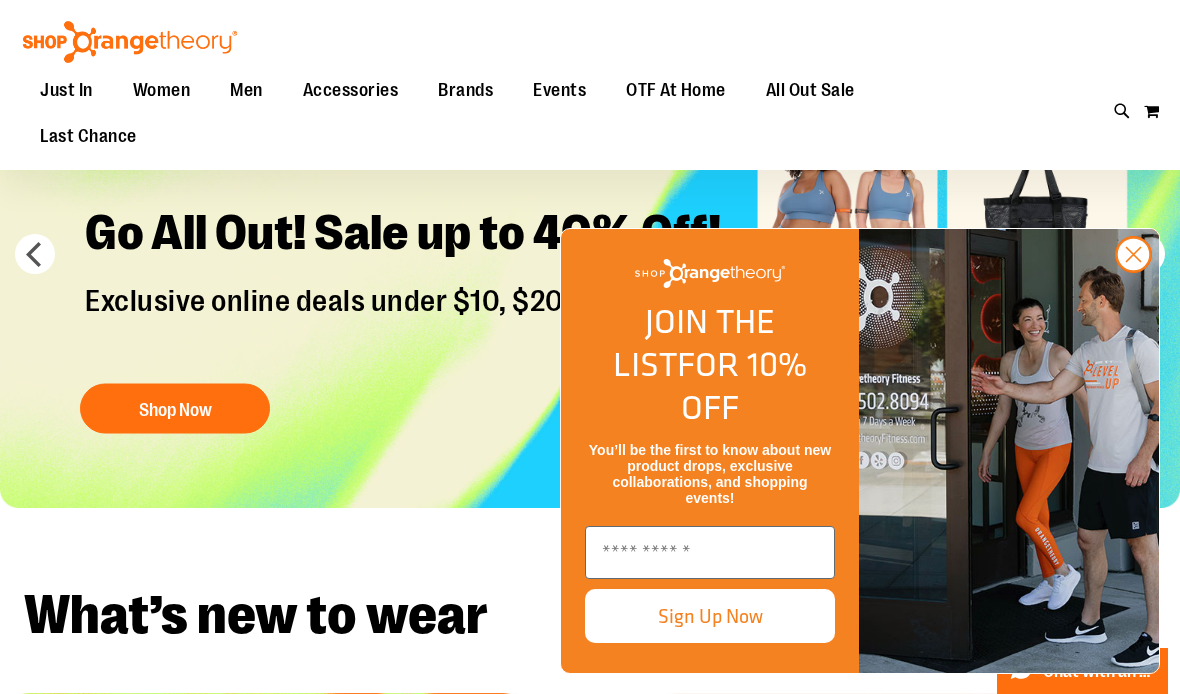 click on "WHAT'S NEW TO WEAR What’s new to wear" at bounding box center (590, 613) 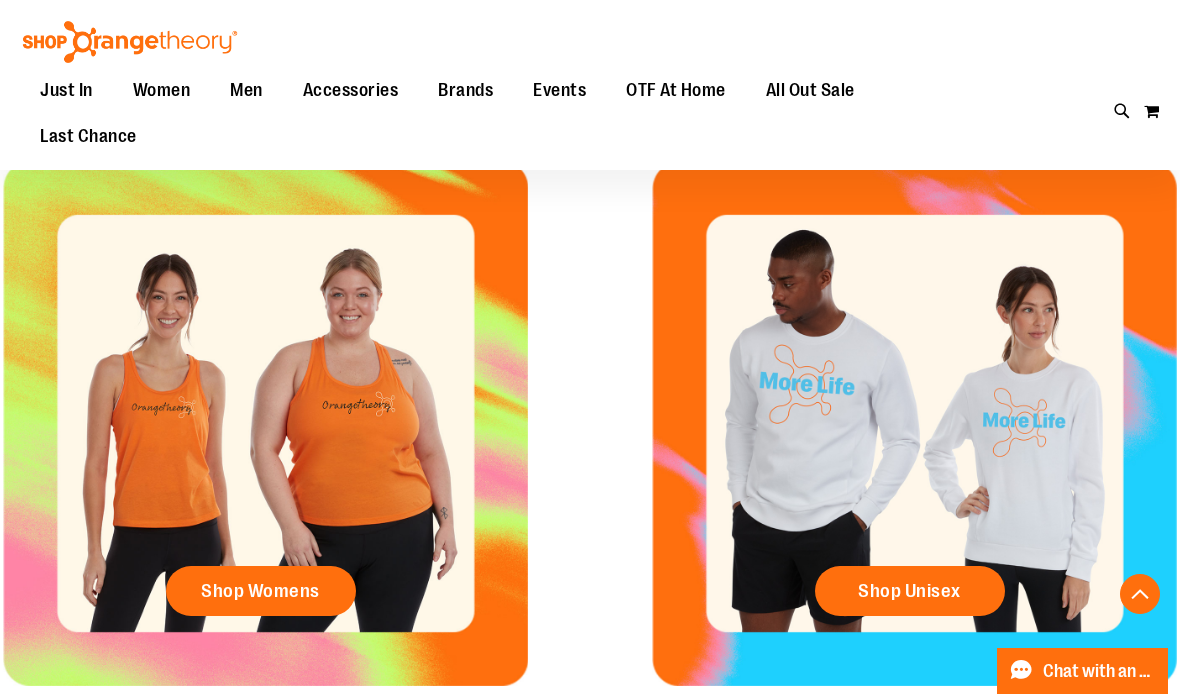 scroll, scrollTop: 646, scrollLeft: 0, axis: vertical 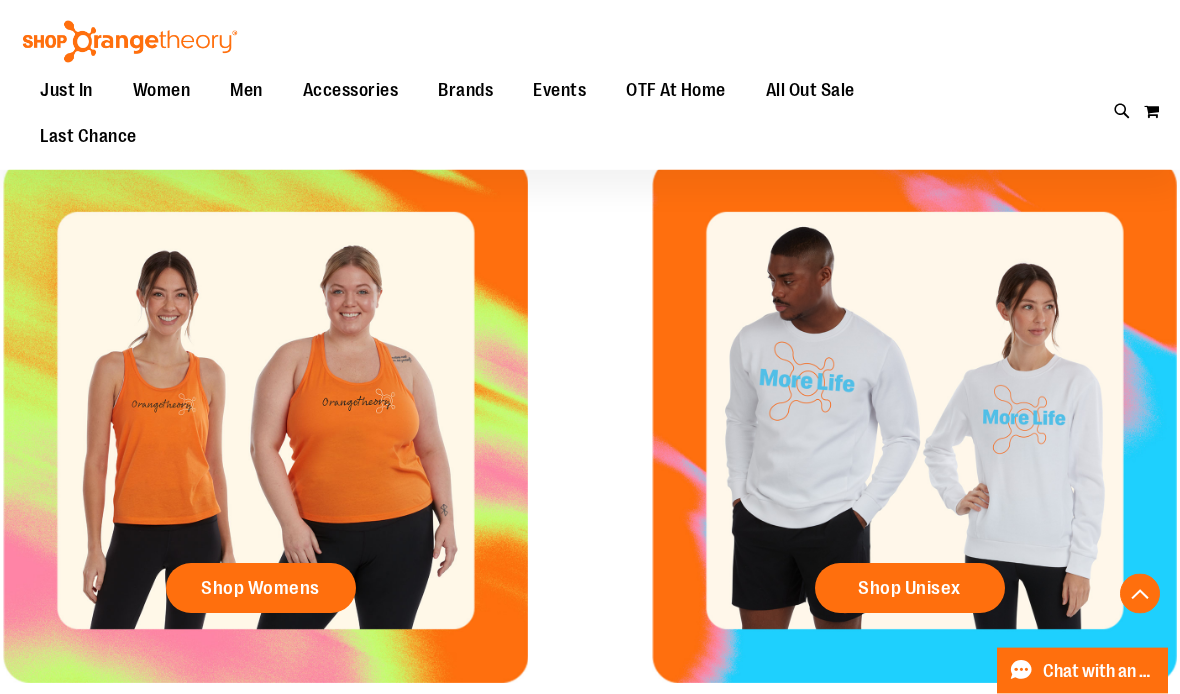 click on "Shop Womens" 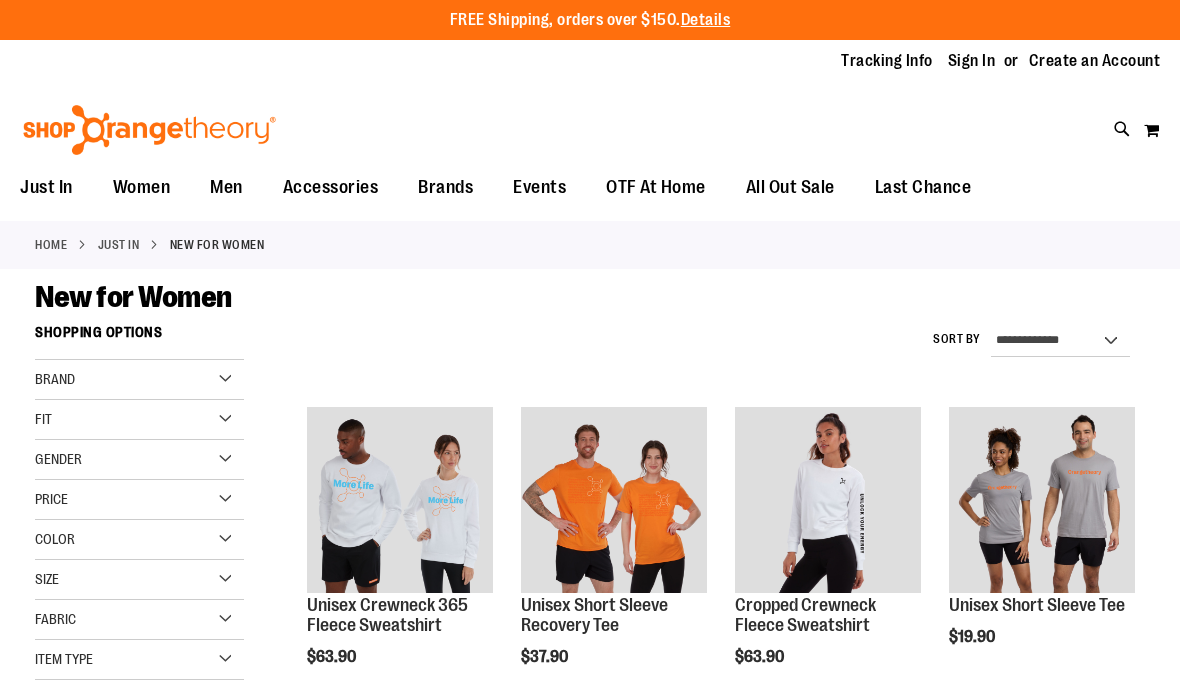 scroll, scrollTop: 0, scrollLeft: 0, axis: both 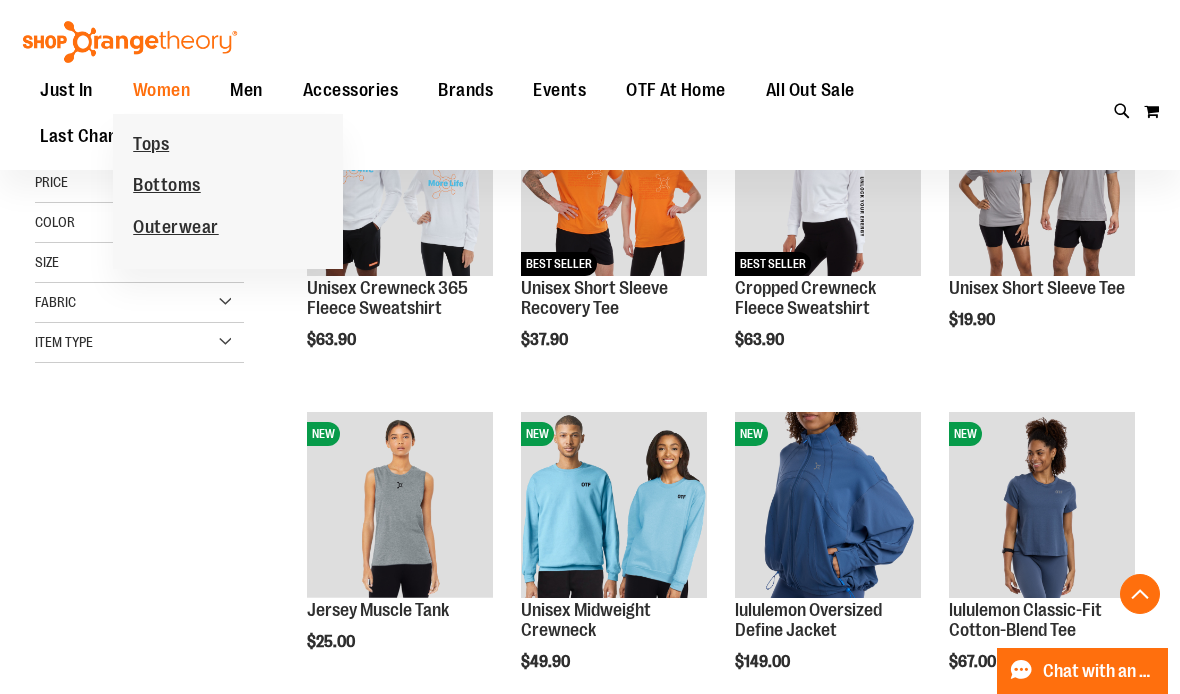 click on "Bottoms" at bounding box center (167, 187) 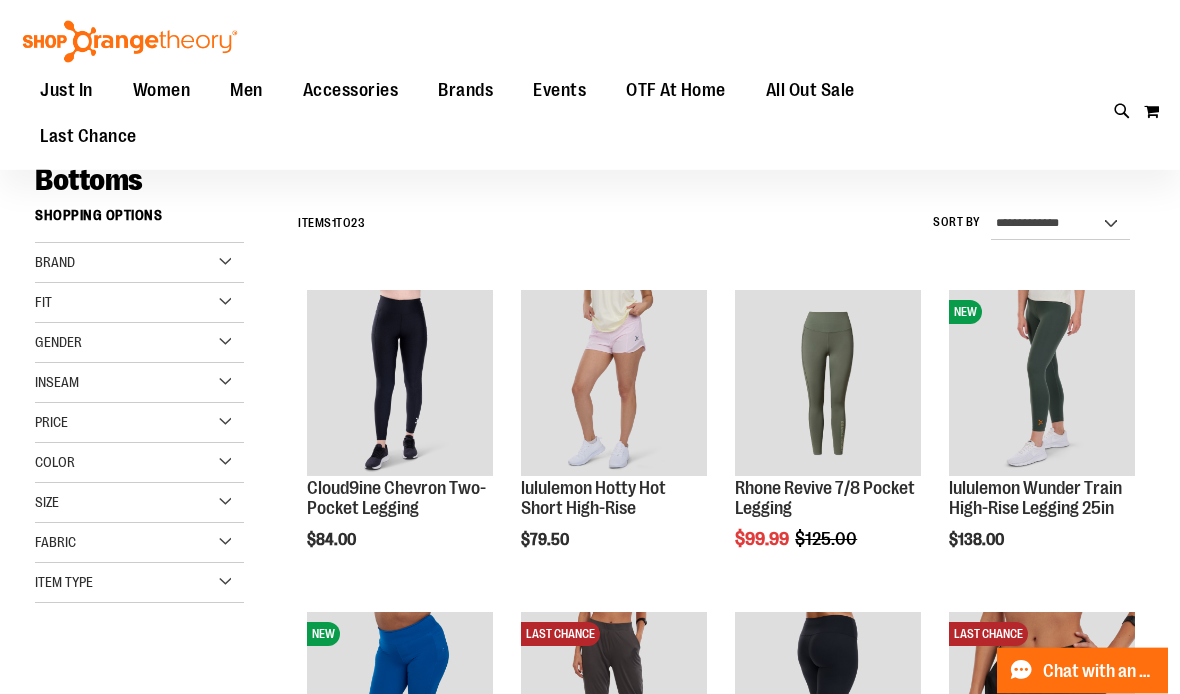 scroll, scrollTop: 144, scrollLeft: 0, axis: vertical 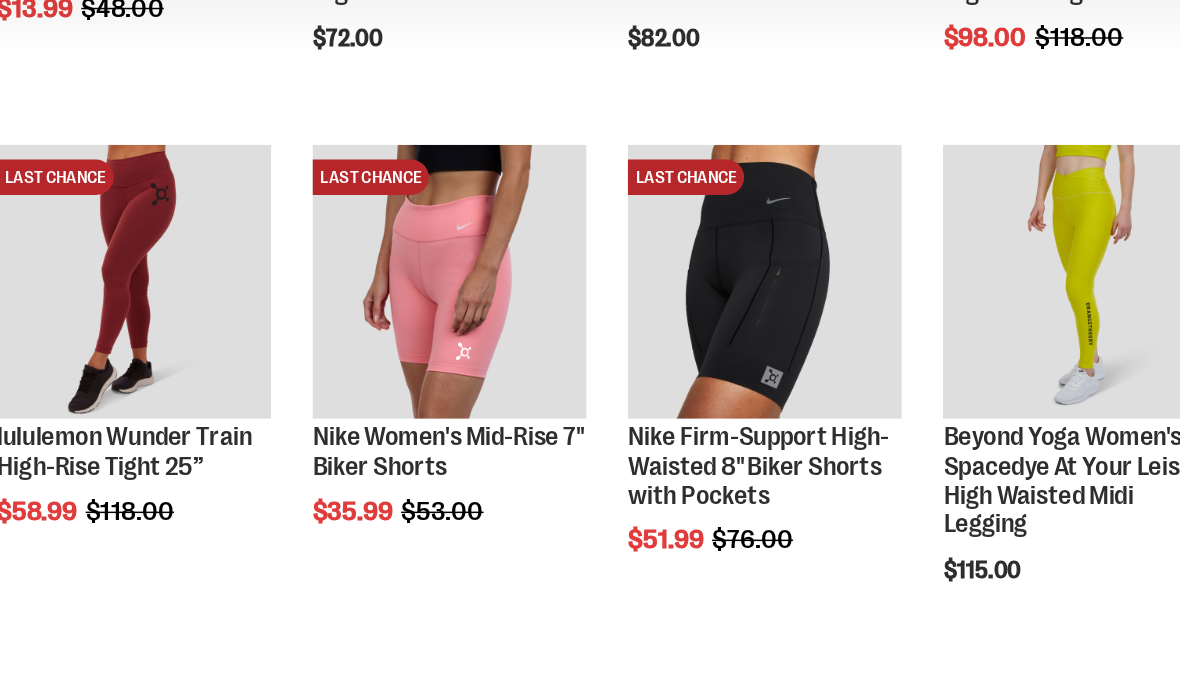 click on "Nike Firm-Support High-Waisted 8" Biker Shorts with Pockets" at bounding box center (823, 490) 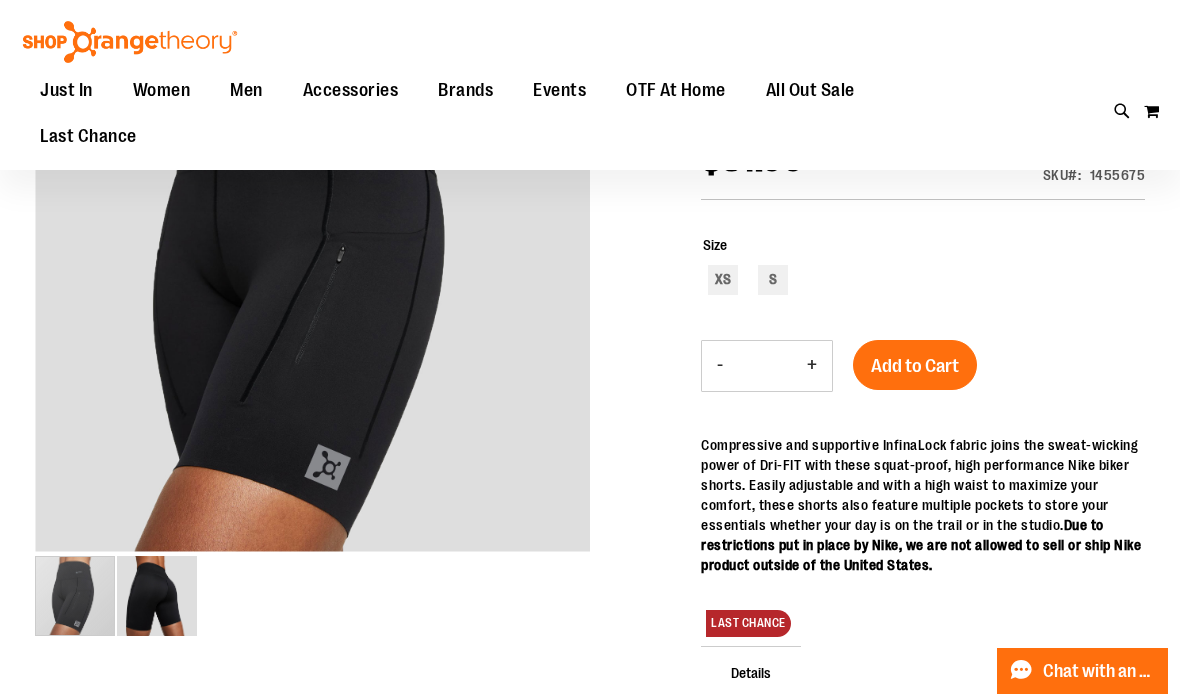 scroll, scrollTop: 50, scrollLeft: 0, axis: vertical 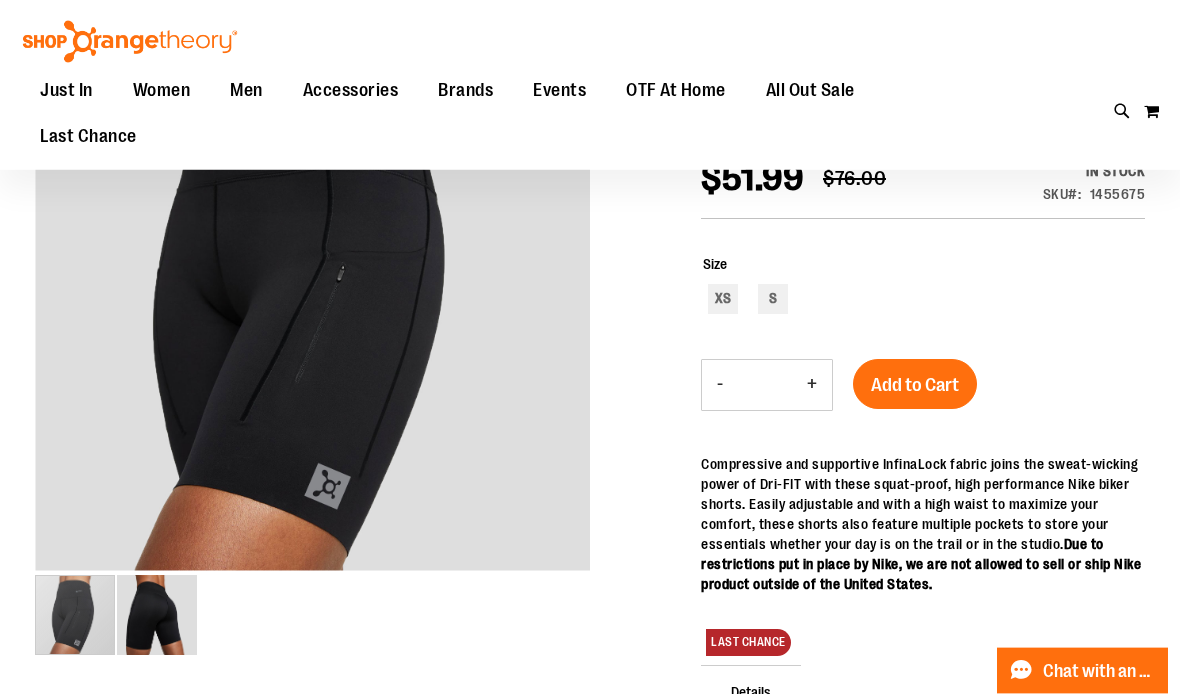 click at bounding box center (75, 616) 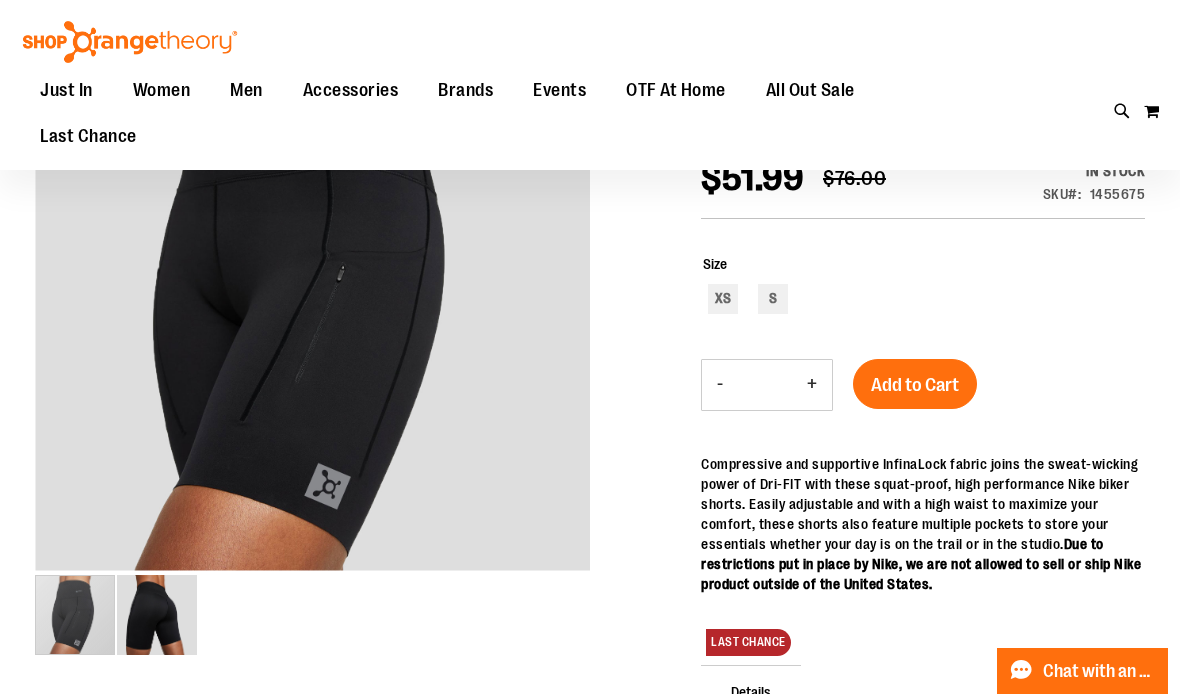 click at bounding box center (75, 615) 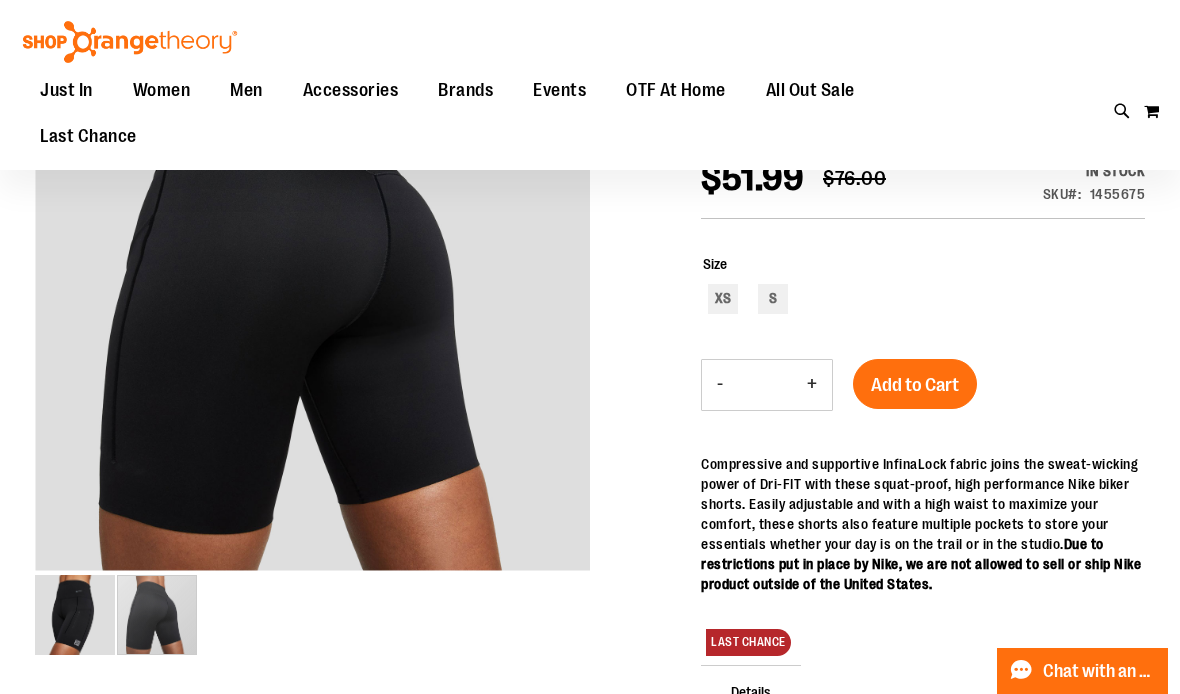 scroll, scrollTop: 0, scrollLeft: 0, axis: both 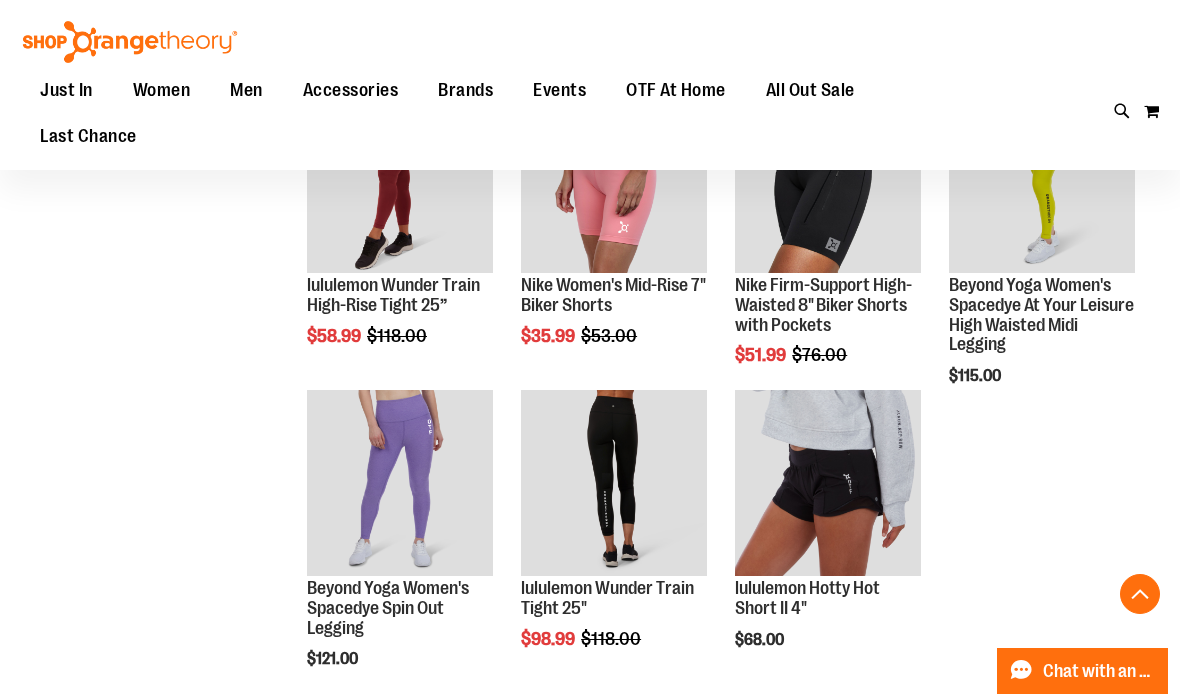 click on "Nike Firm-Support High-Waisted 8" Biker Shorts with Pockets" at bounding box center [823, 305] 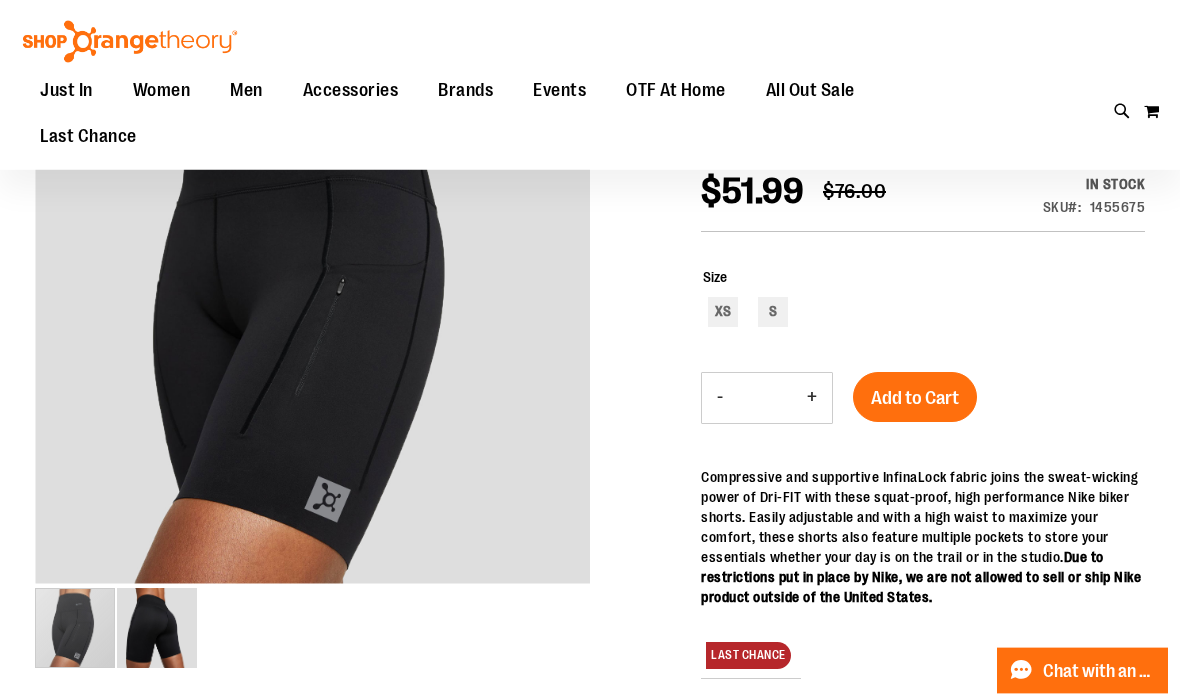 scroll, scrollTop: 0, scrollLeft: 0, axis: both 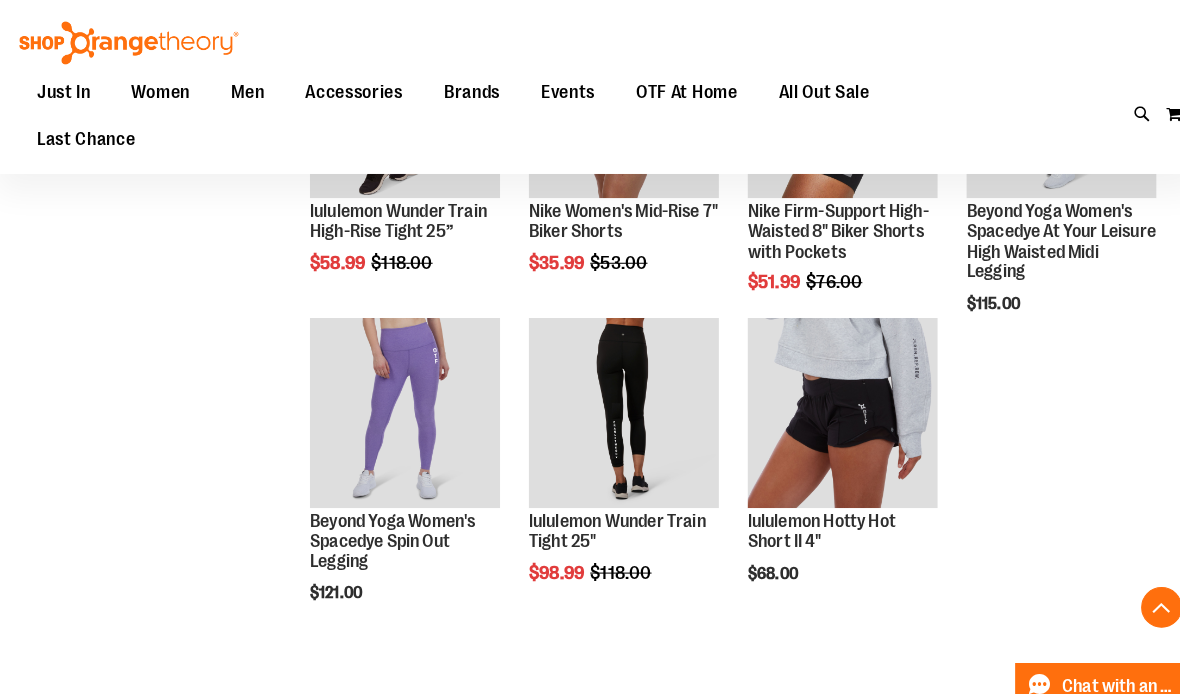 click on "**********" at bounding box center (590, 143) 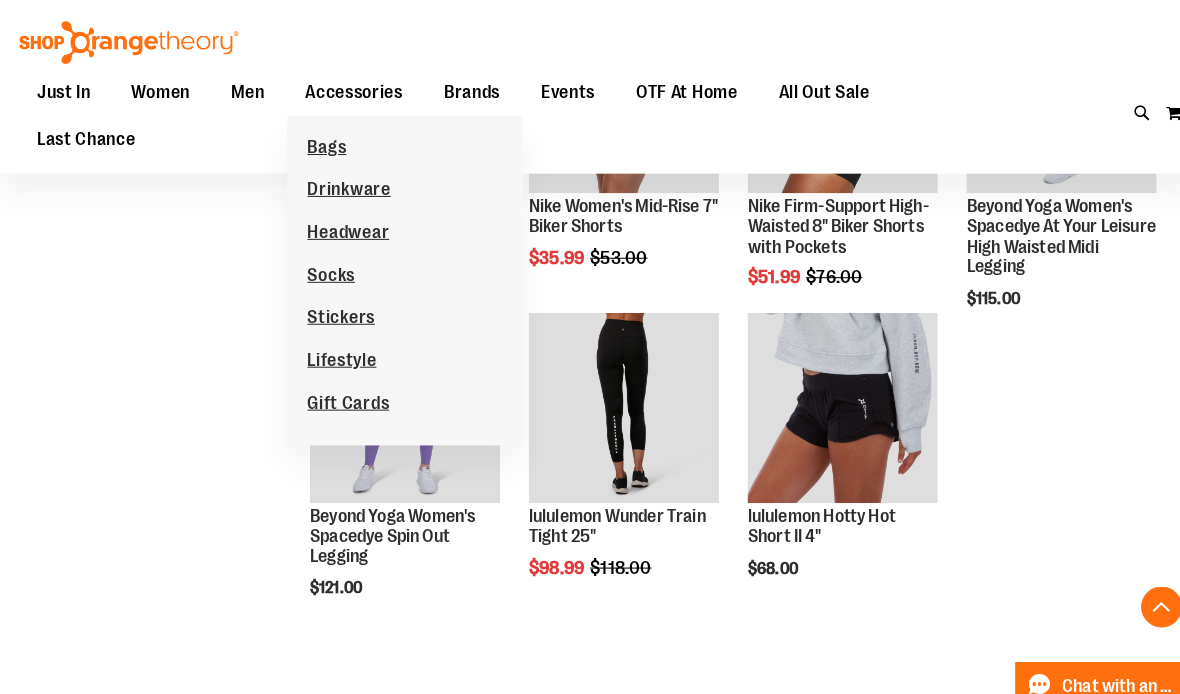 scroll, scrollTop: 537, scrollLeft: 0, axis: vertical 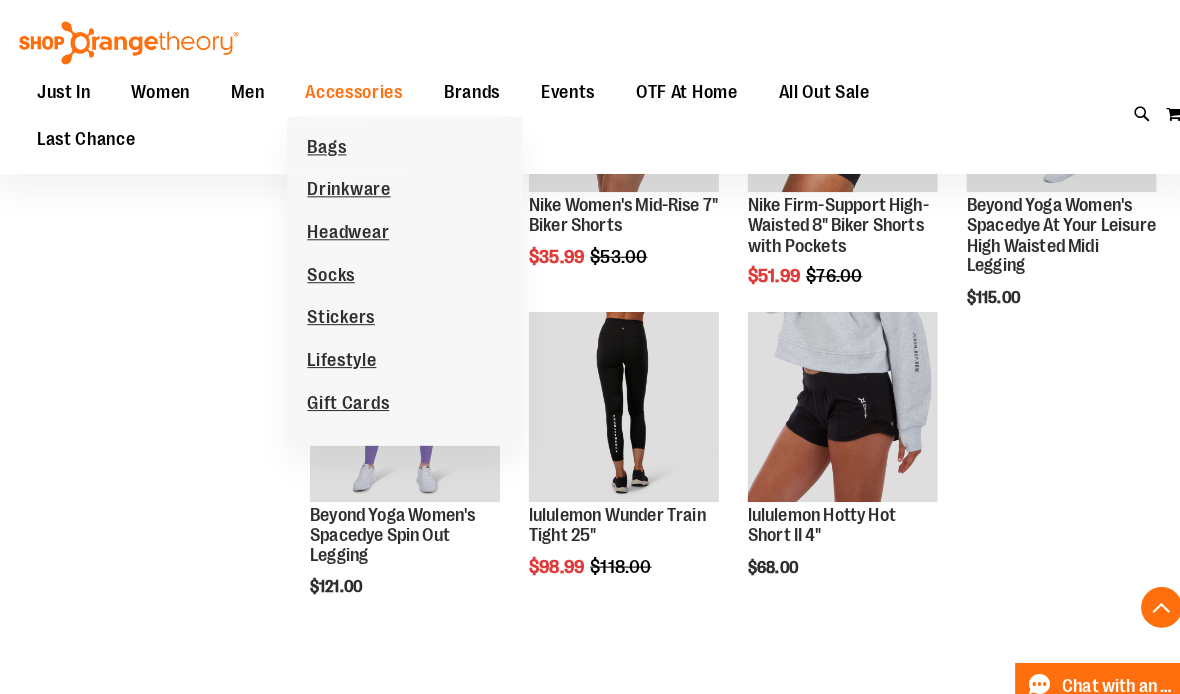click on "Lifestyle" at bounding box center (339, 354) 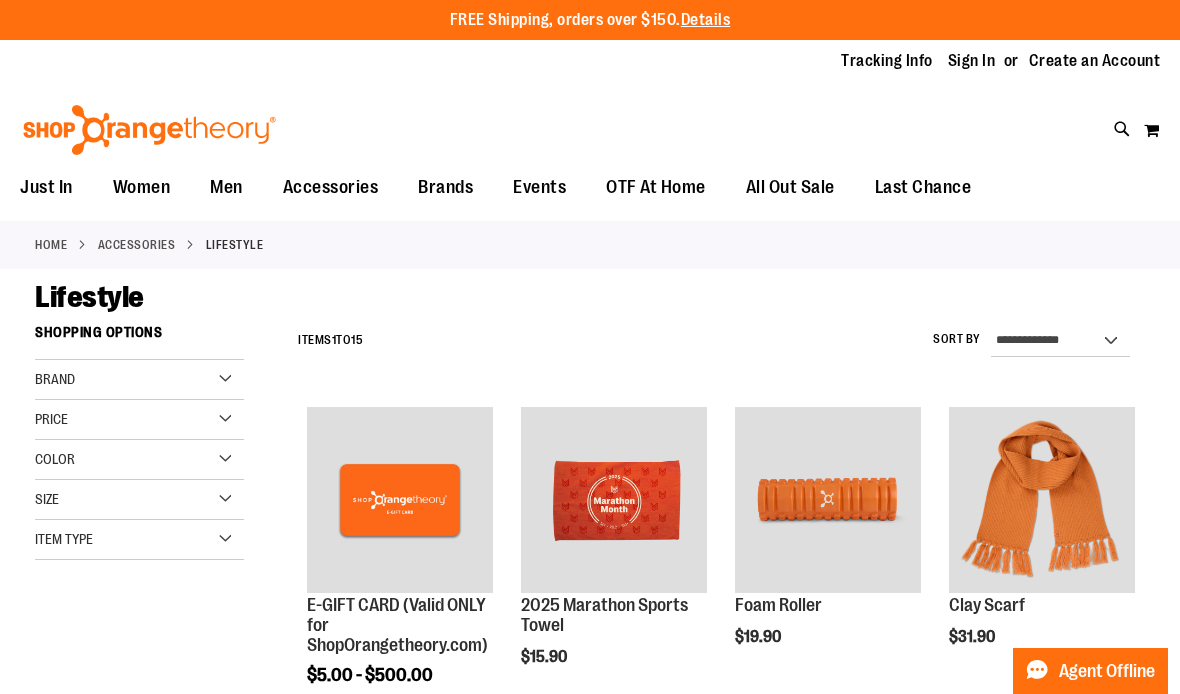 scroll, scrollTop: 0, scrollLeft: 0, axis: both 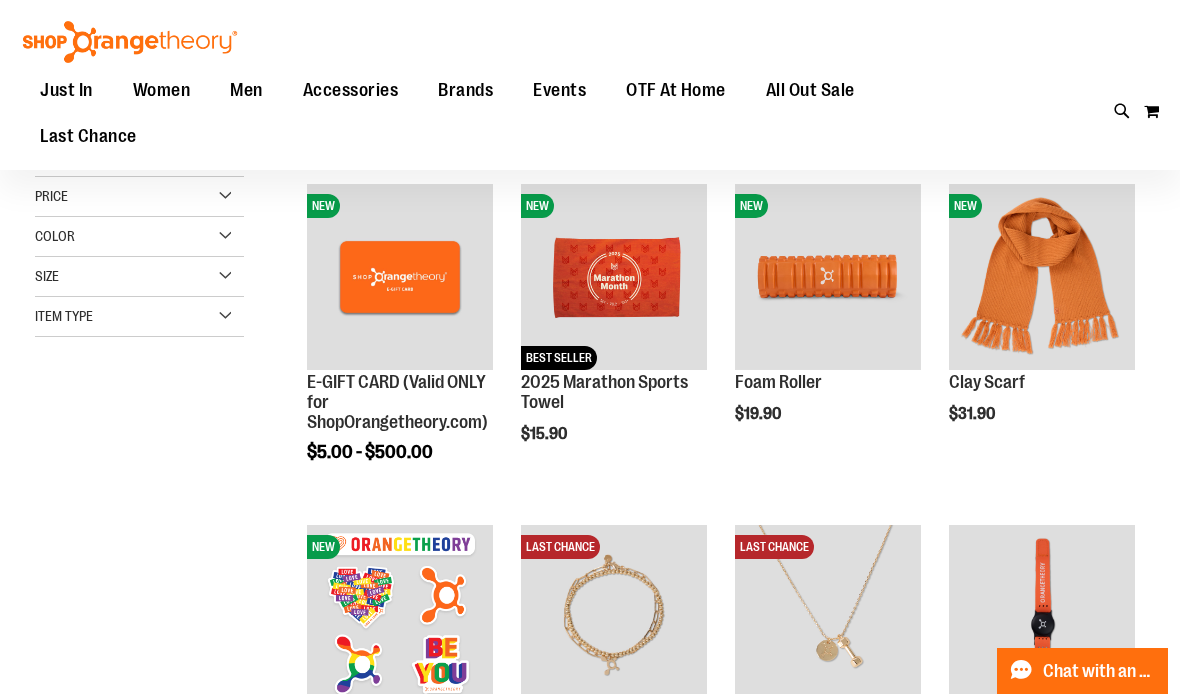 click on "Events" at bounding box center [559, 90] 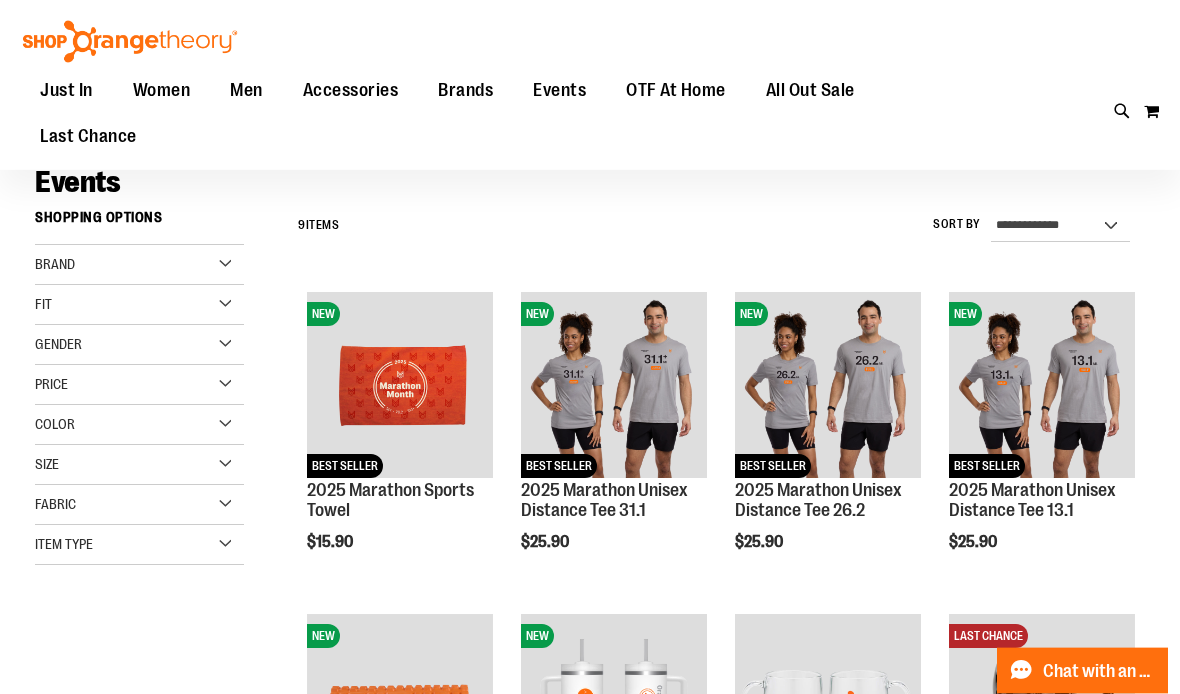 scroll, scrollTop: 0, scrollLeft: 0, axis: both 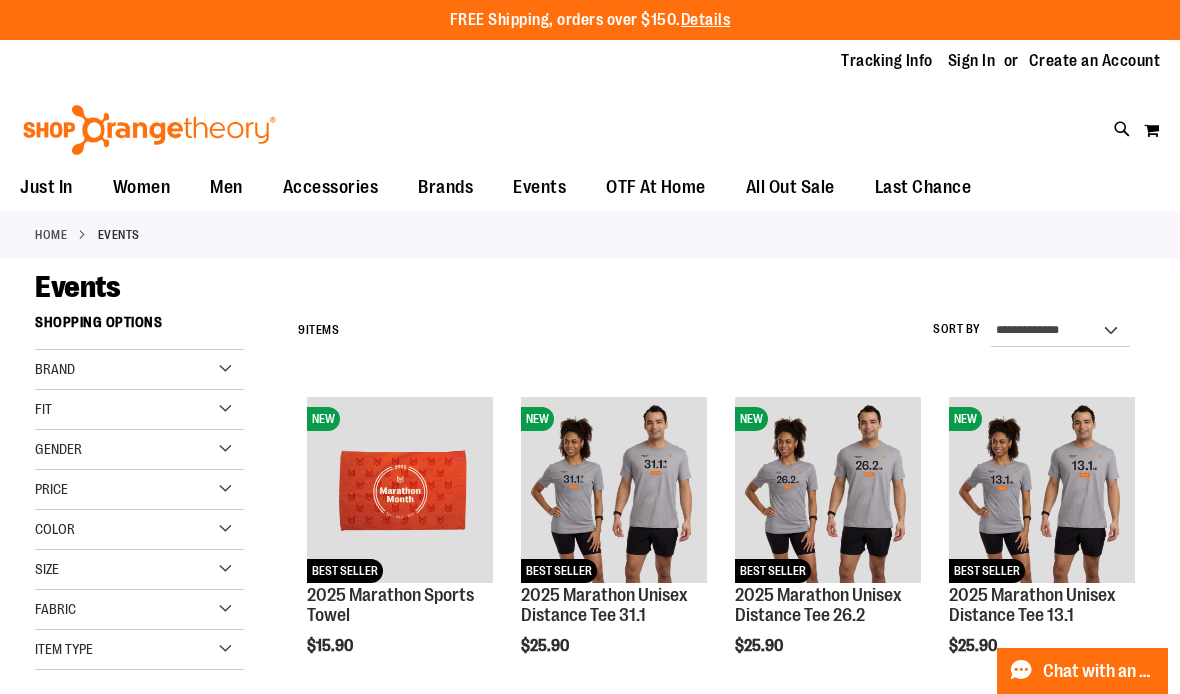click on "OTF At Home" at bounding box center (656, 187) 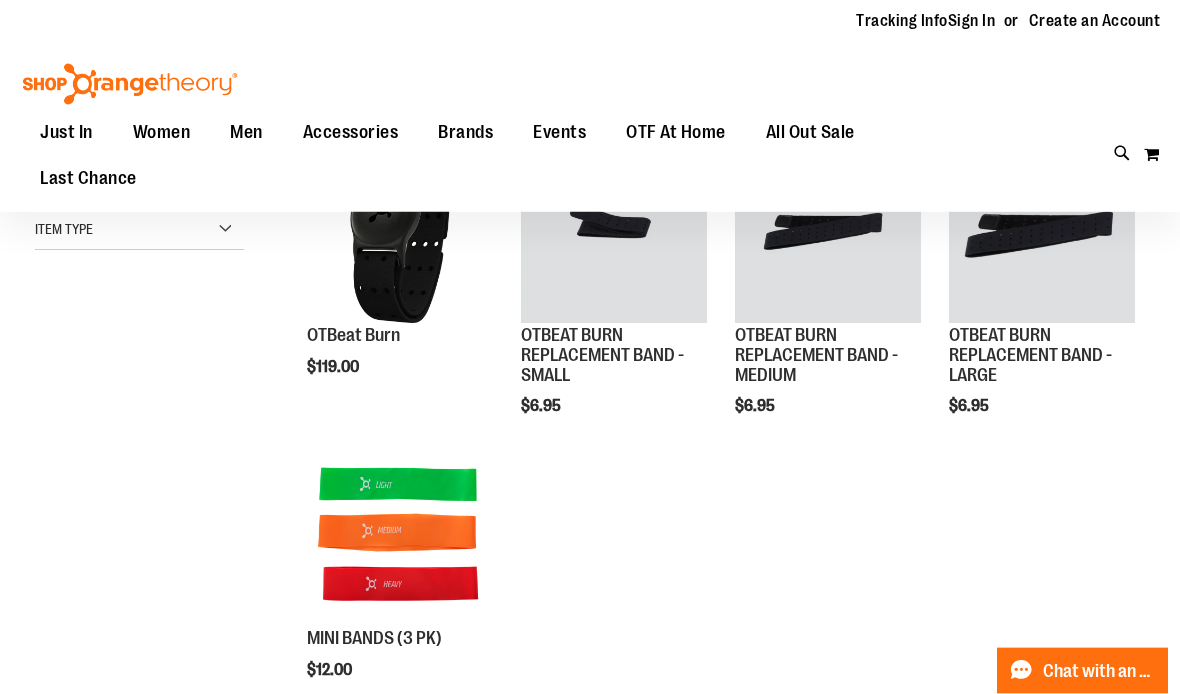 scroll, scrollTop: 259, scrollLeft: 0, axis: vertical 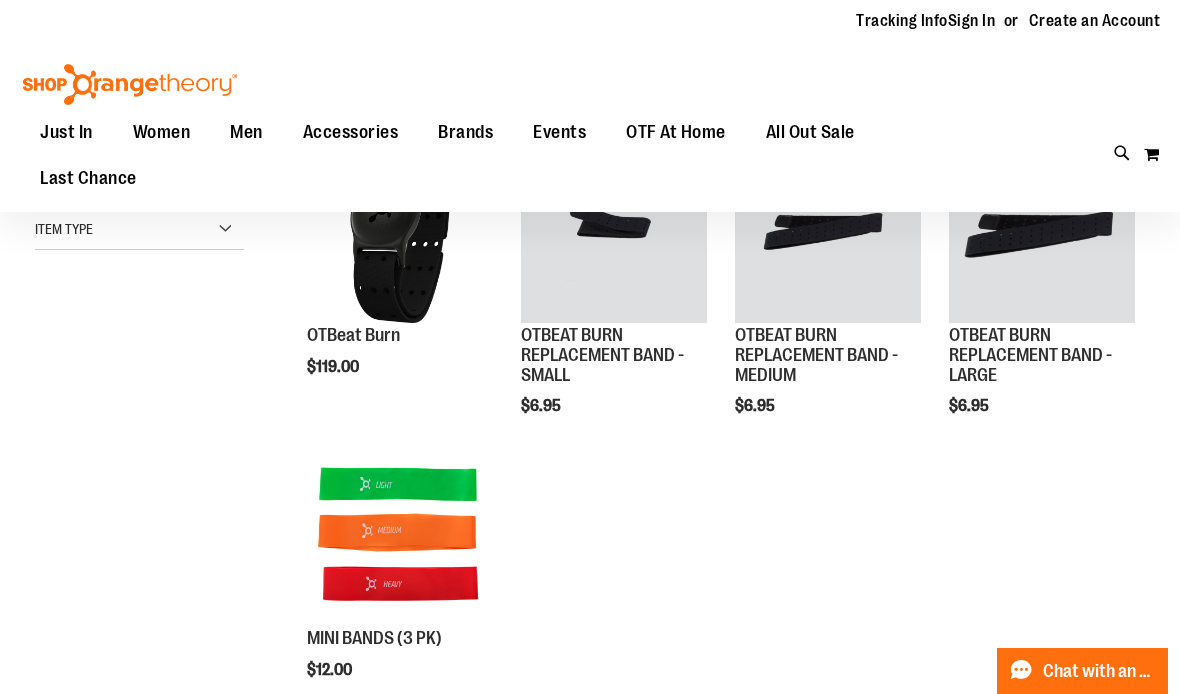 click on "Quickview" at bounding box center [354, 580] 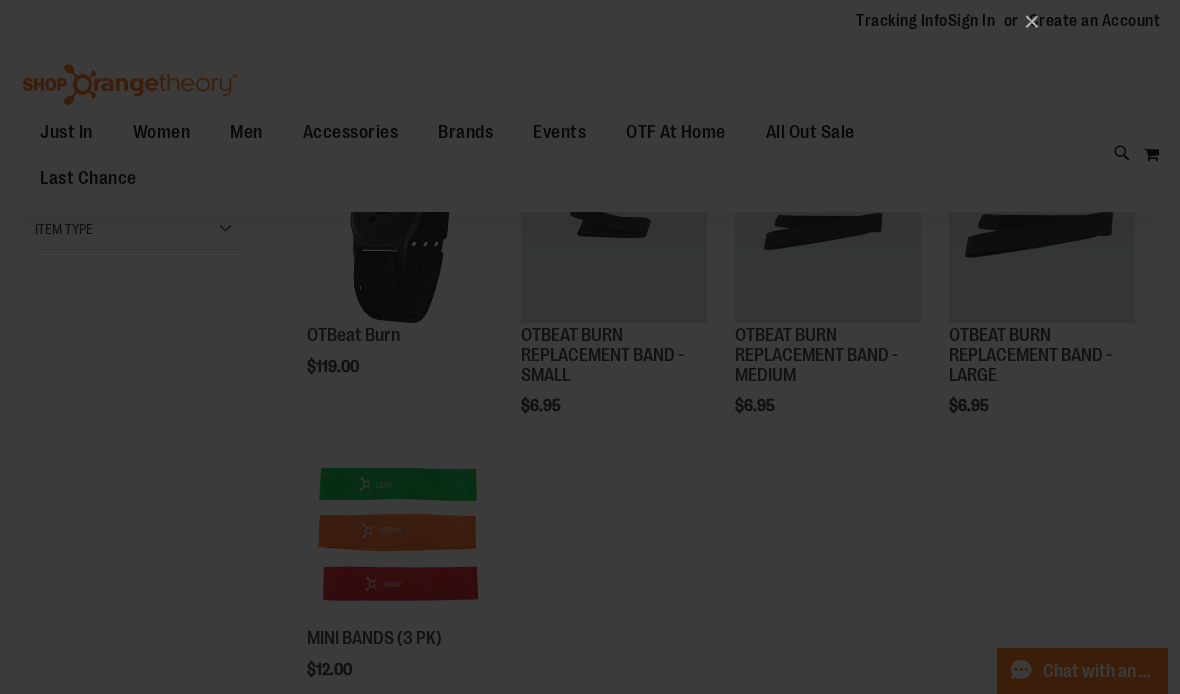 scroll, scrollTop: 0, scrollLeft: 0, axis: both 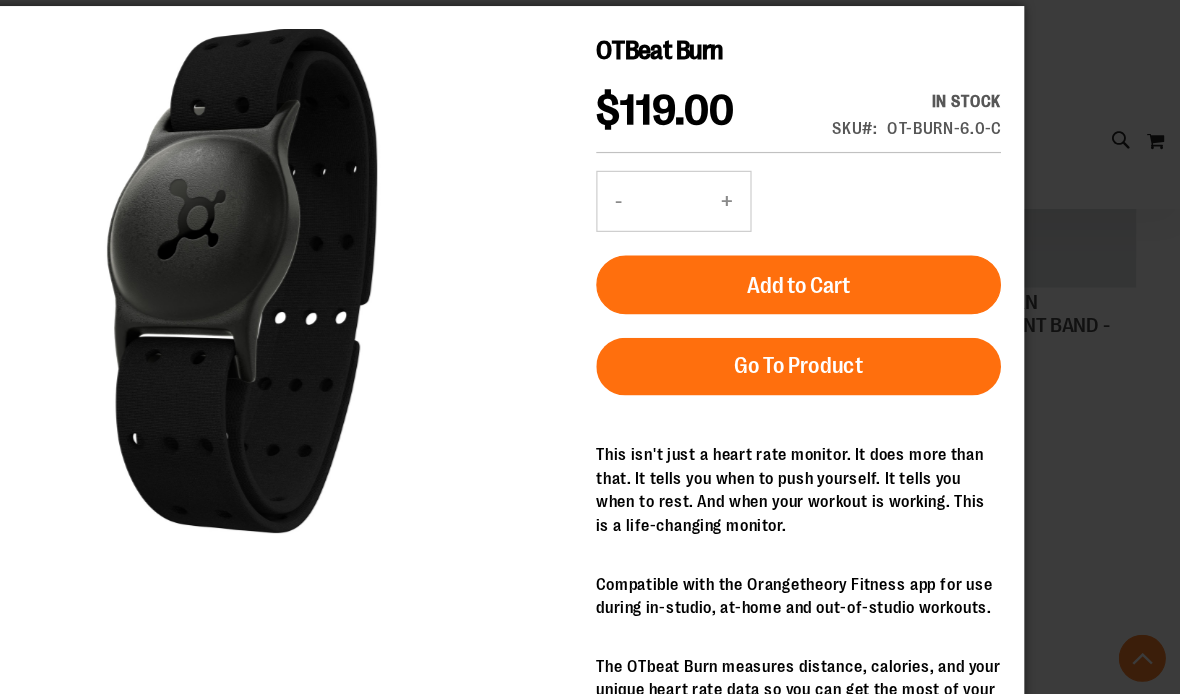 click on "×" at bounding box center [590, 347] 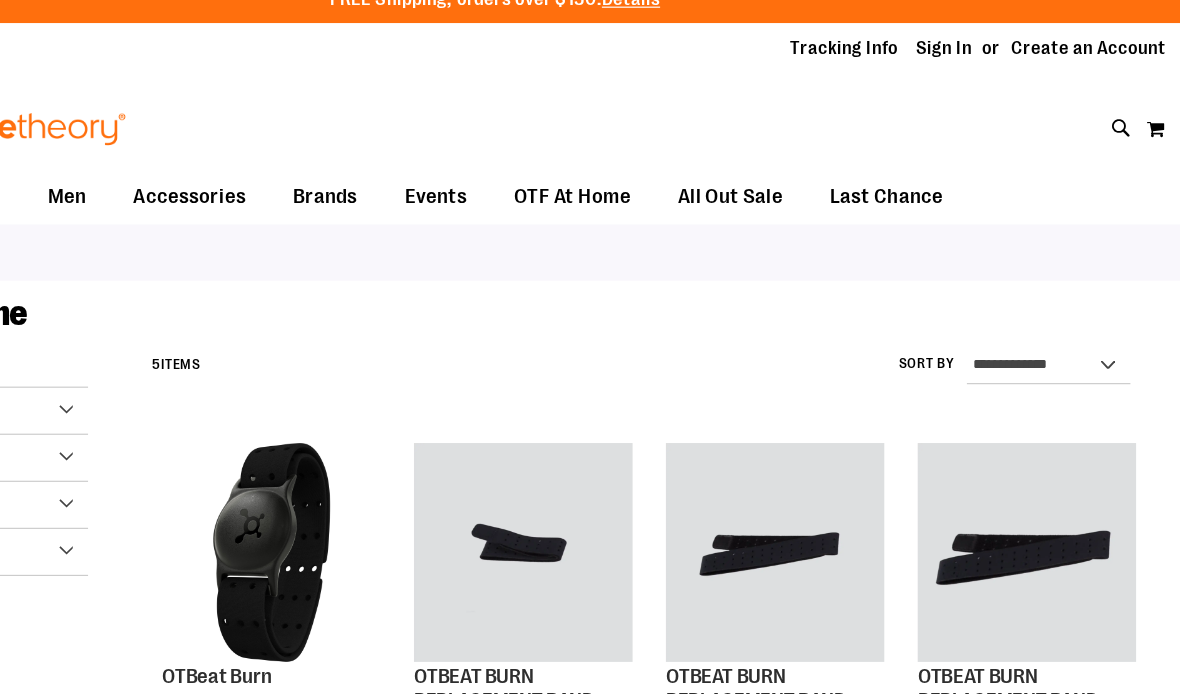 scroll, scrollTop: 0, scrollLeft: 0, axis: both 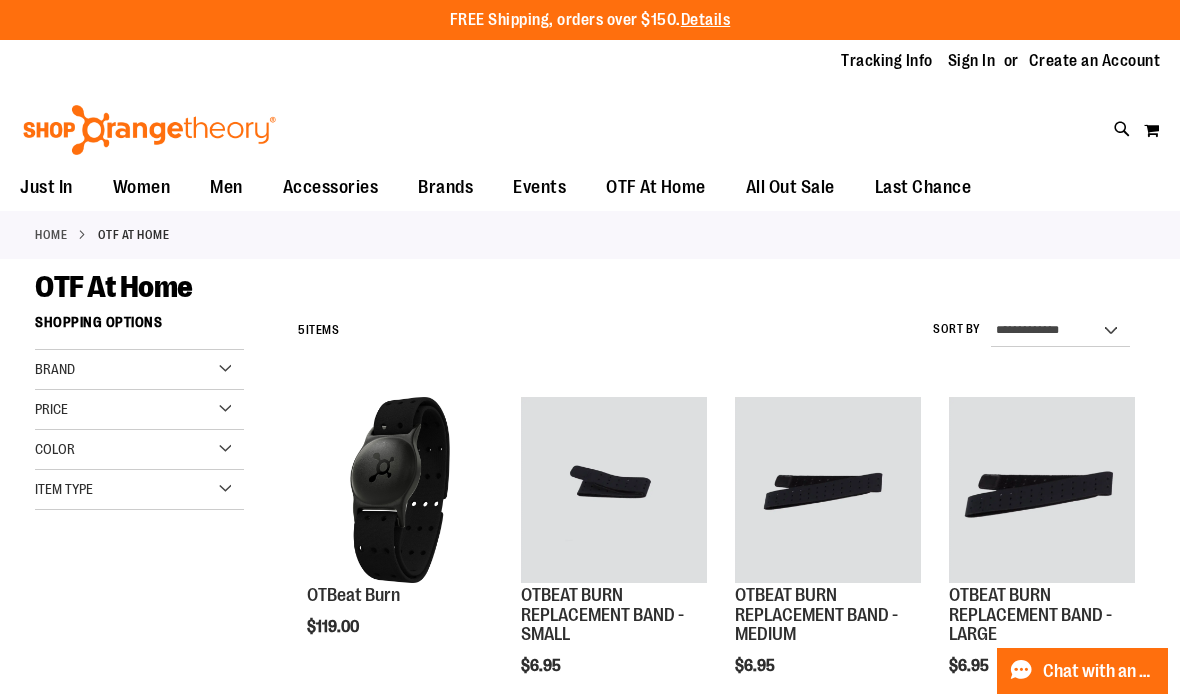 click at bounding box center [149, 130] 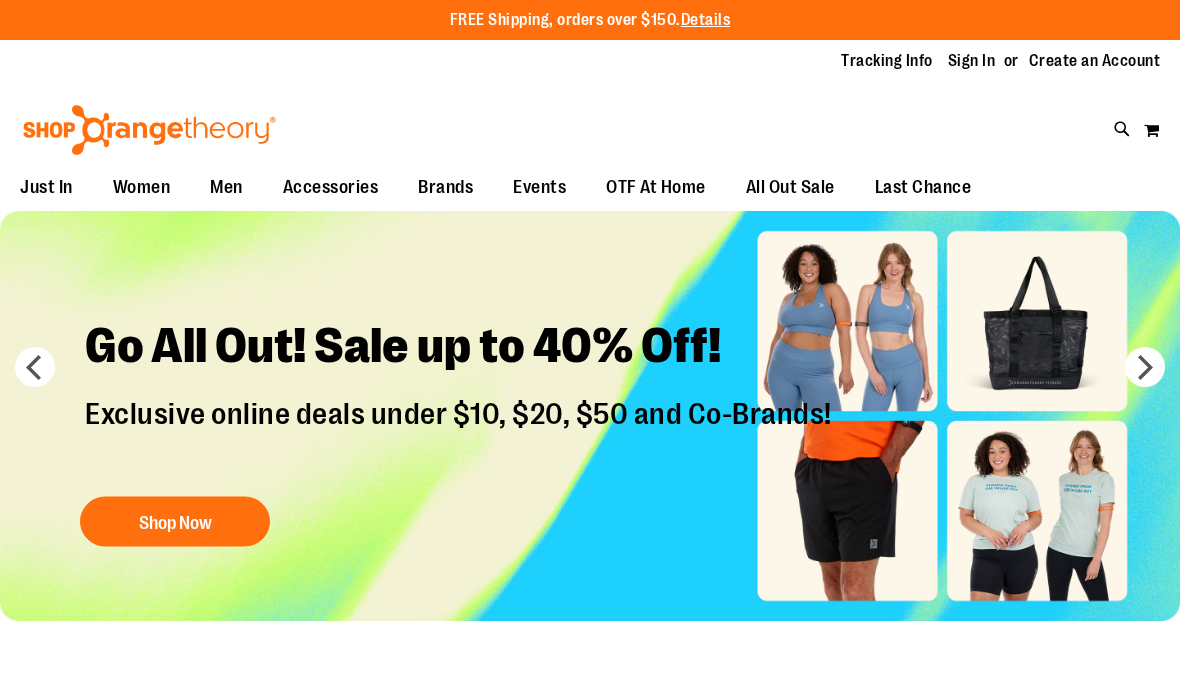 scroll, scrollTop: 0, scrollLeft: 0, axis: both 